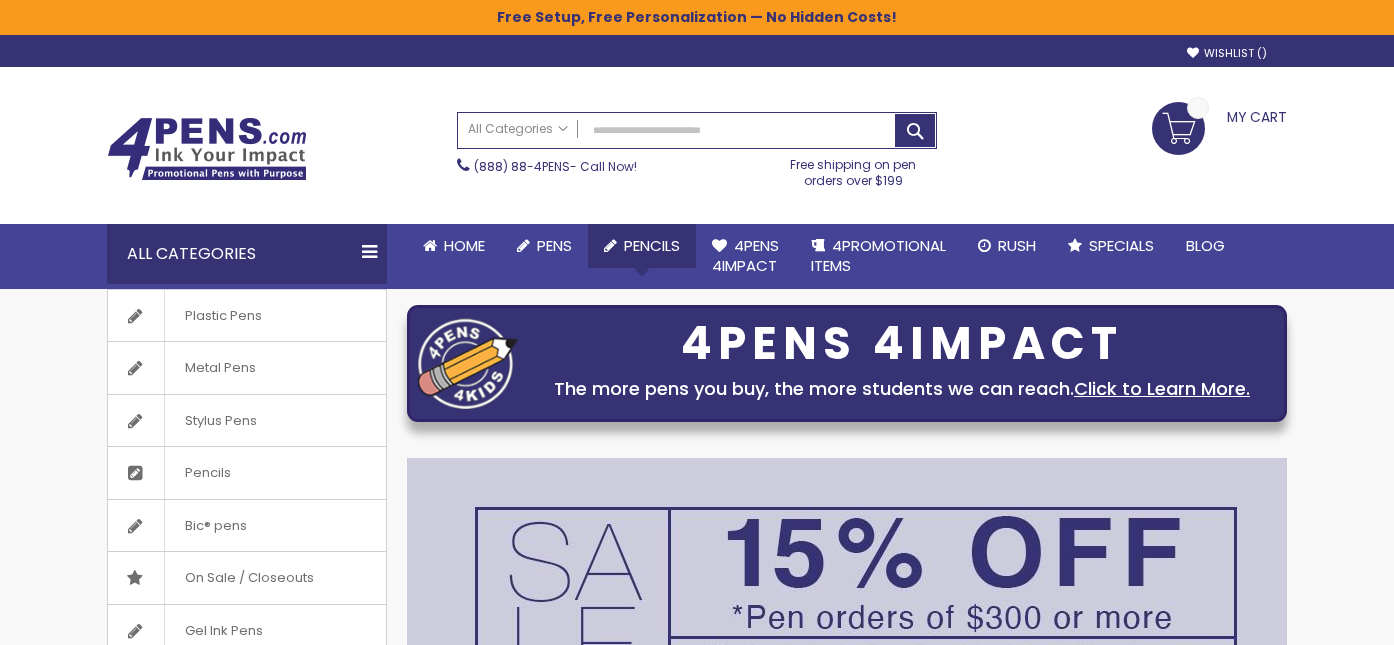 scroll, scrollTop: 0, scrollLeft: 0, axis: both 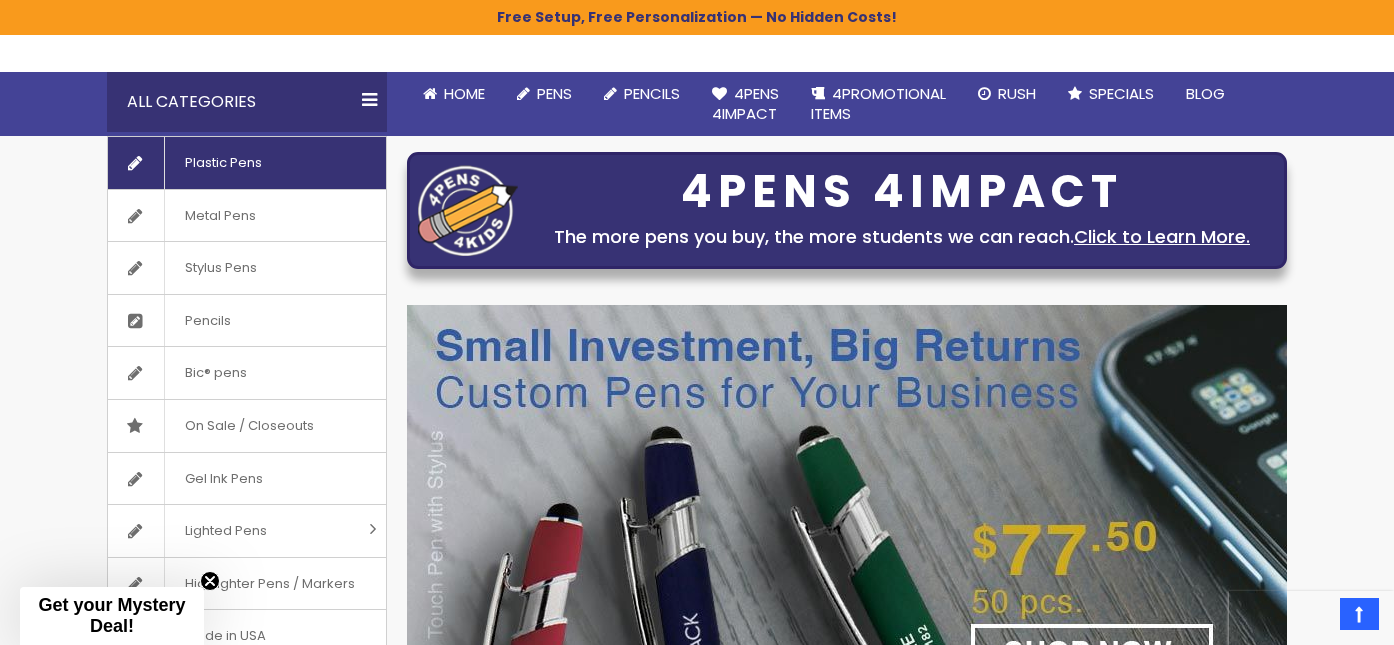 click on "Plastic Pens" at bounding box center [223, 163] 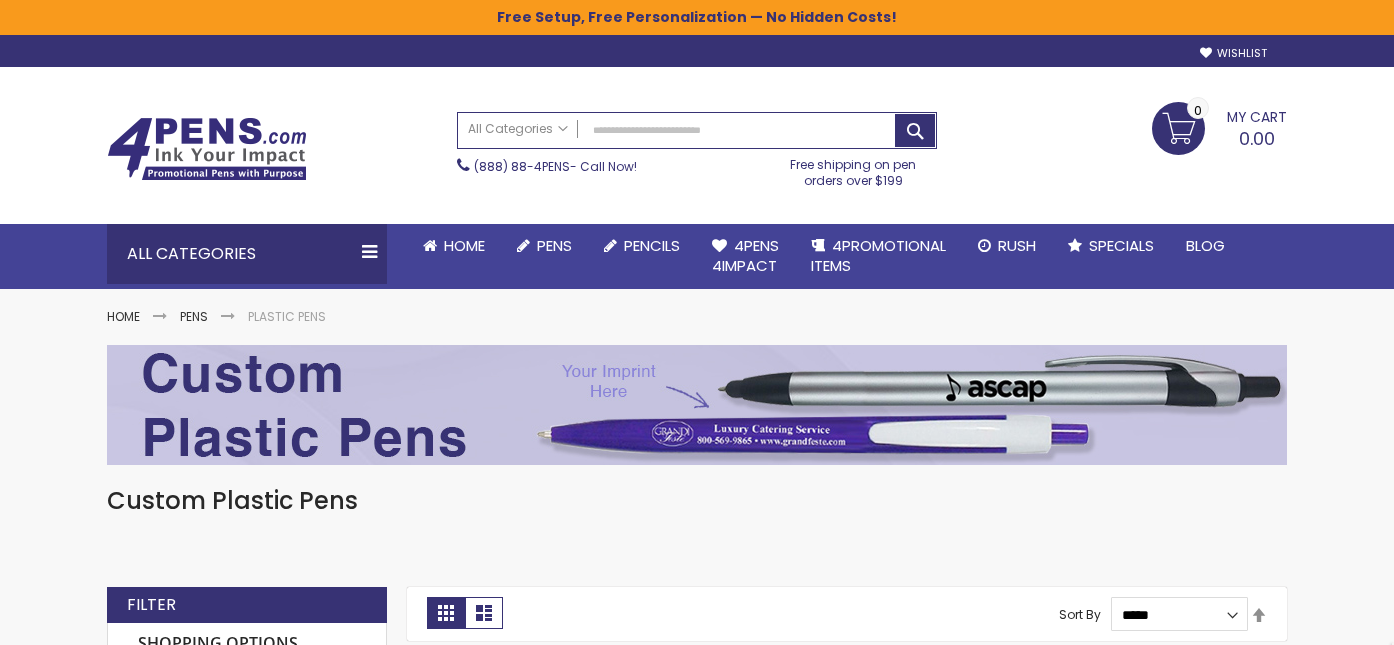 scroll, scrollTop: 0, scrollLeft: 0, axis: both 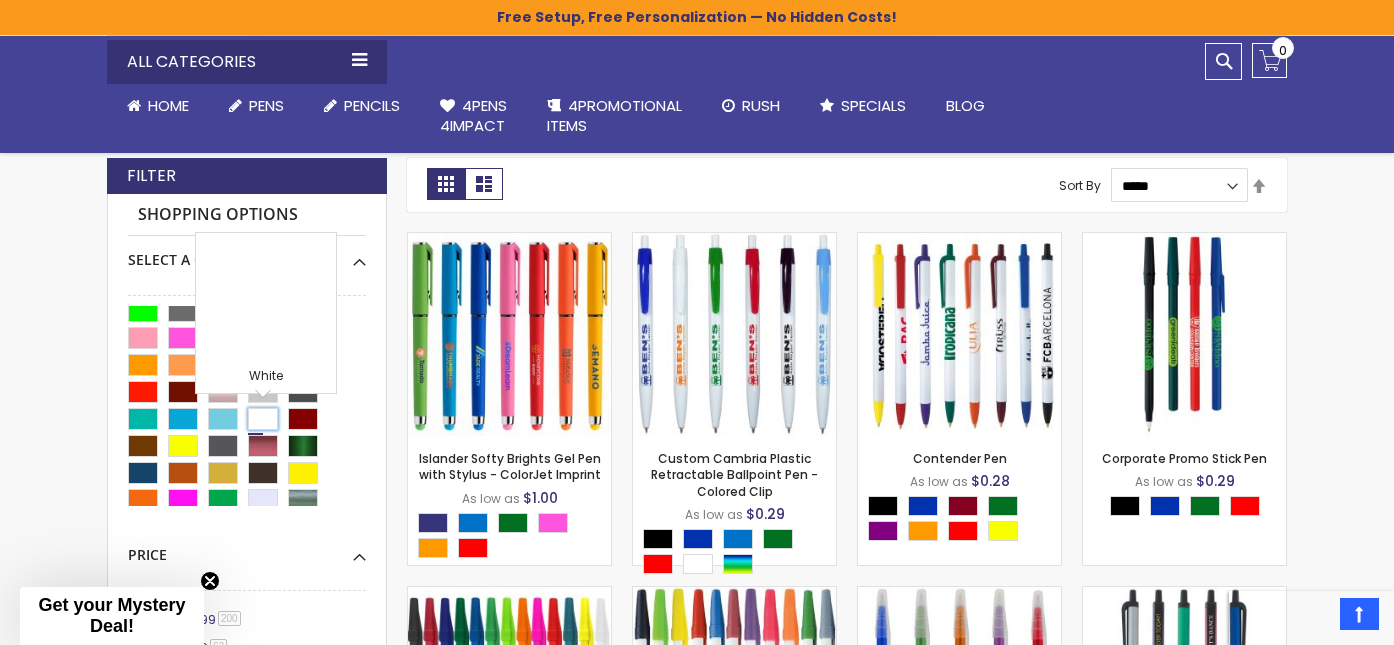click at bounding box center (263, 419) 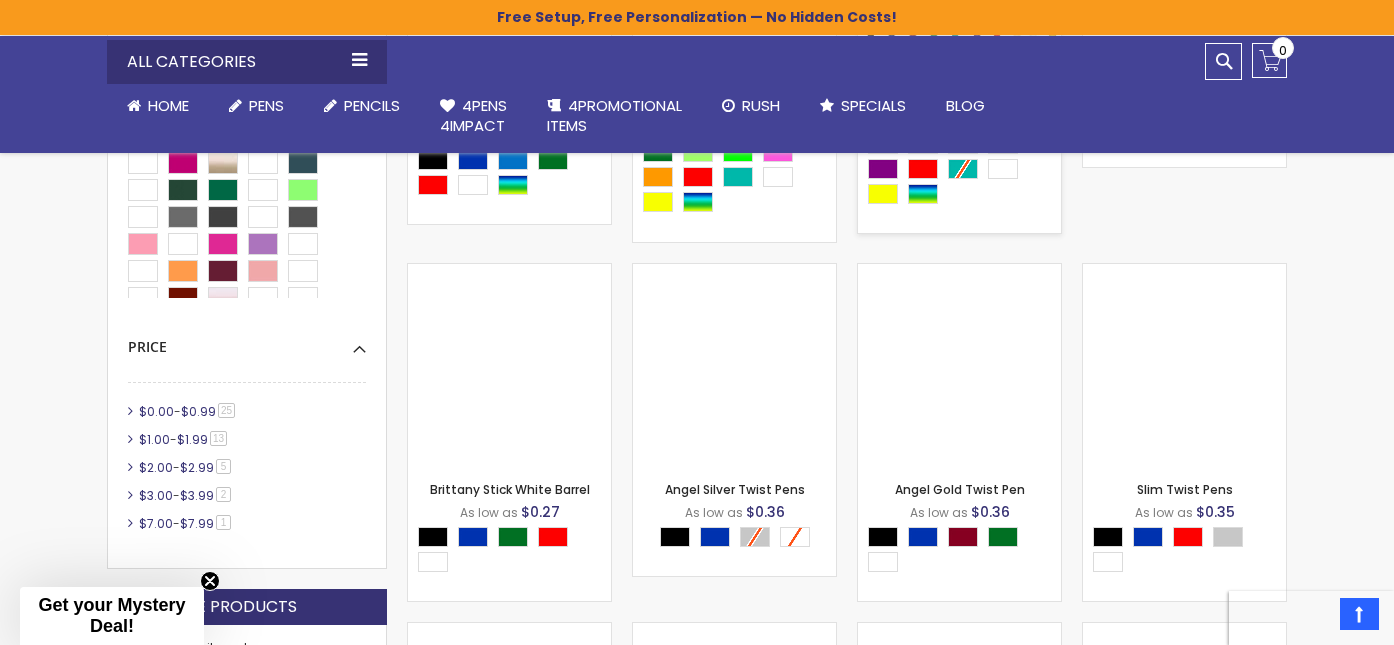 scroll, scrollTop: 821, scrollLeft: 0, axis: vertical 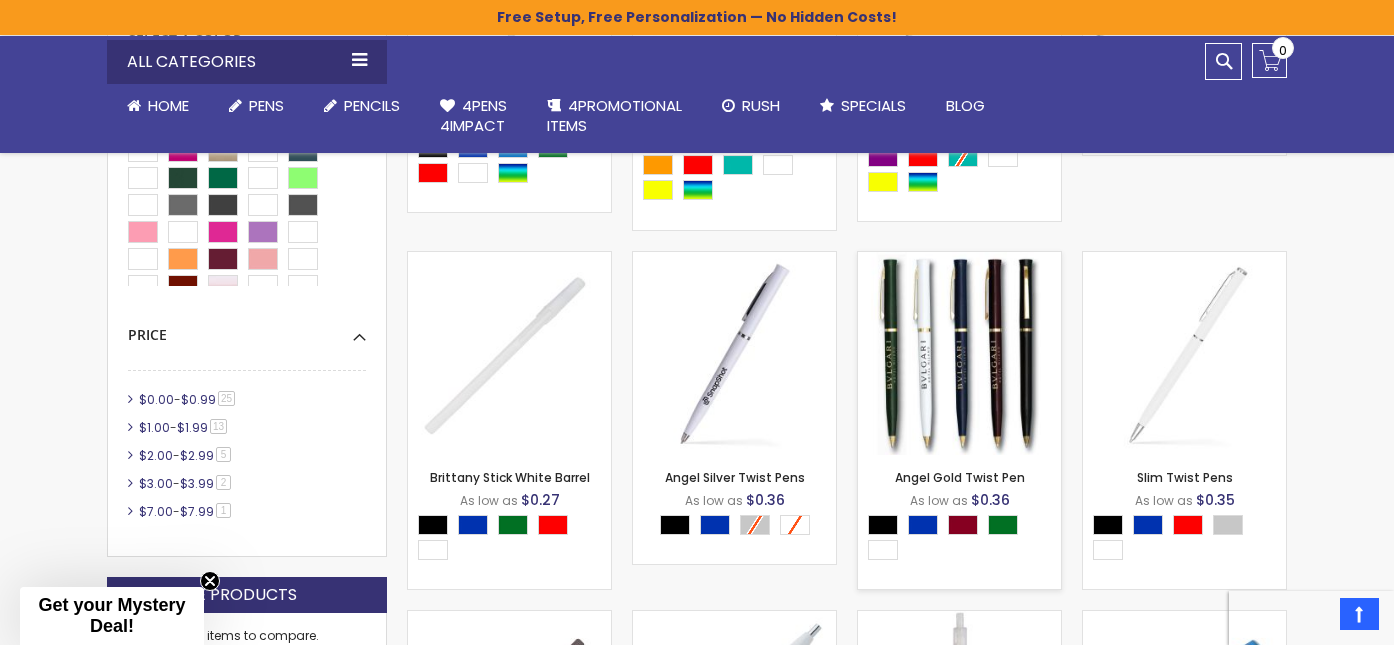 click at bounding box center [959, 353] 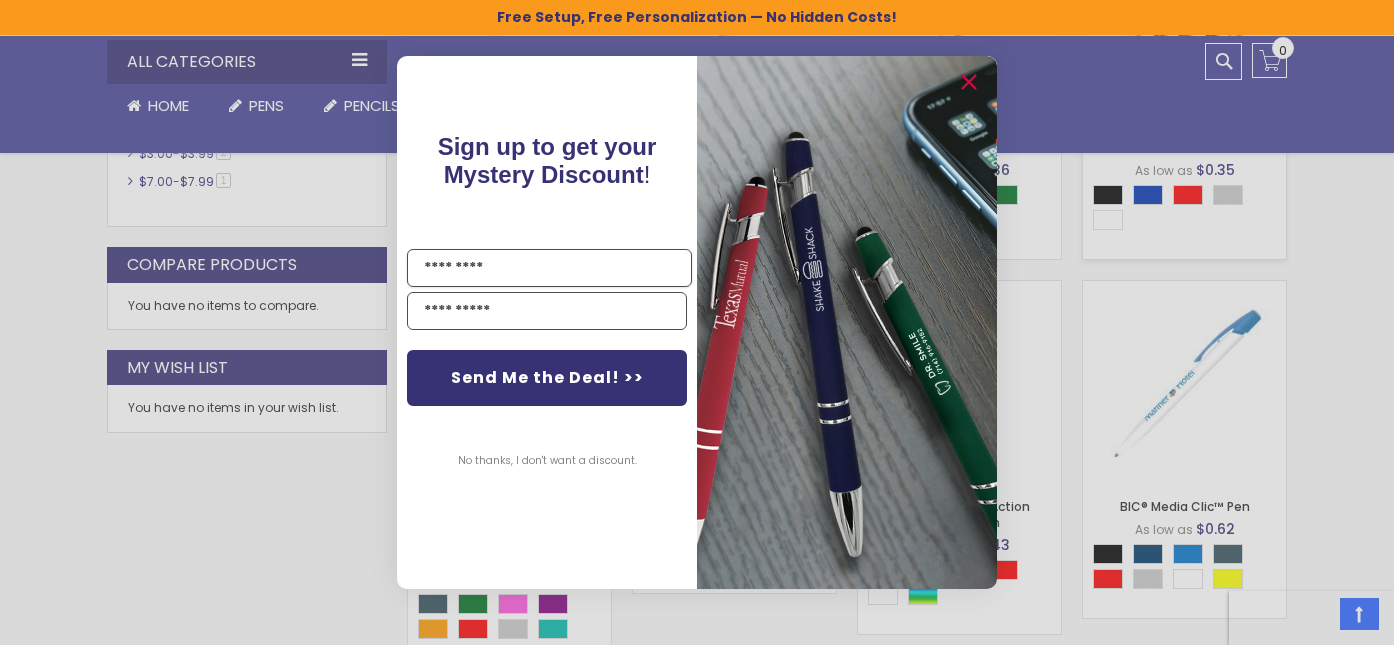 scroll, scrollTop: 1154, scrollLeft: 0, axis: vertical 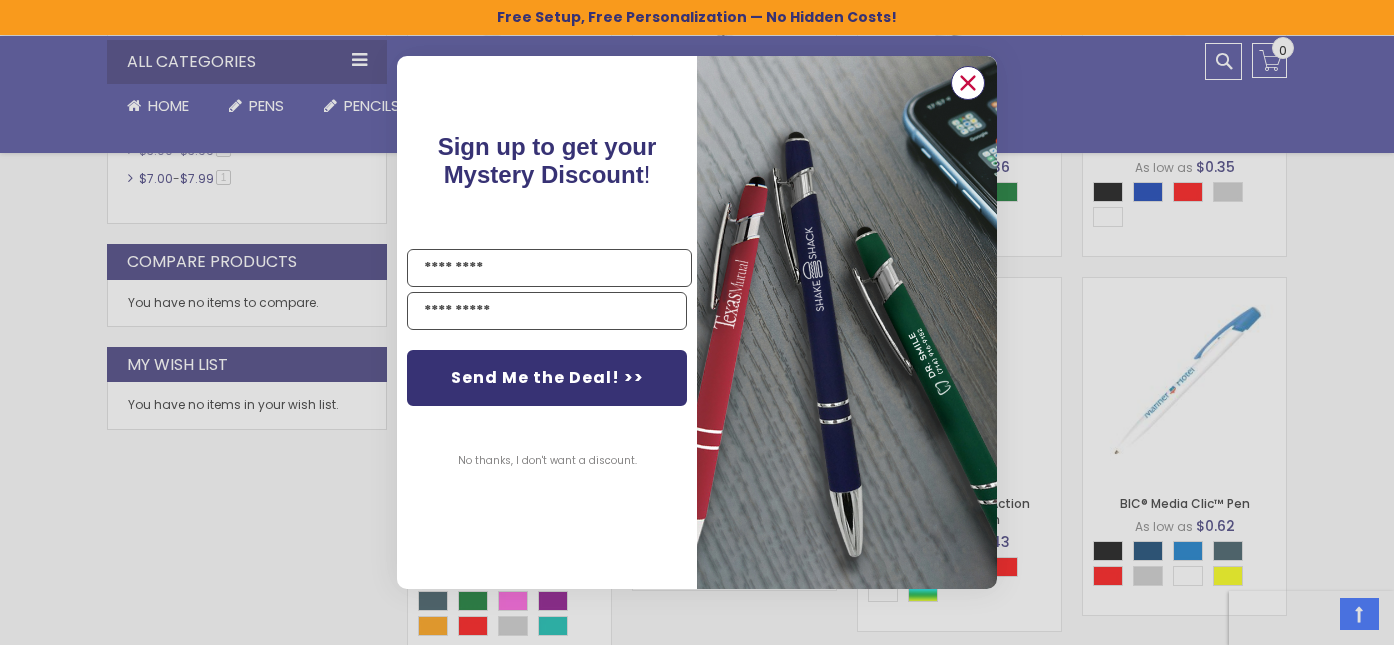 click at bounding box center [968, 83] 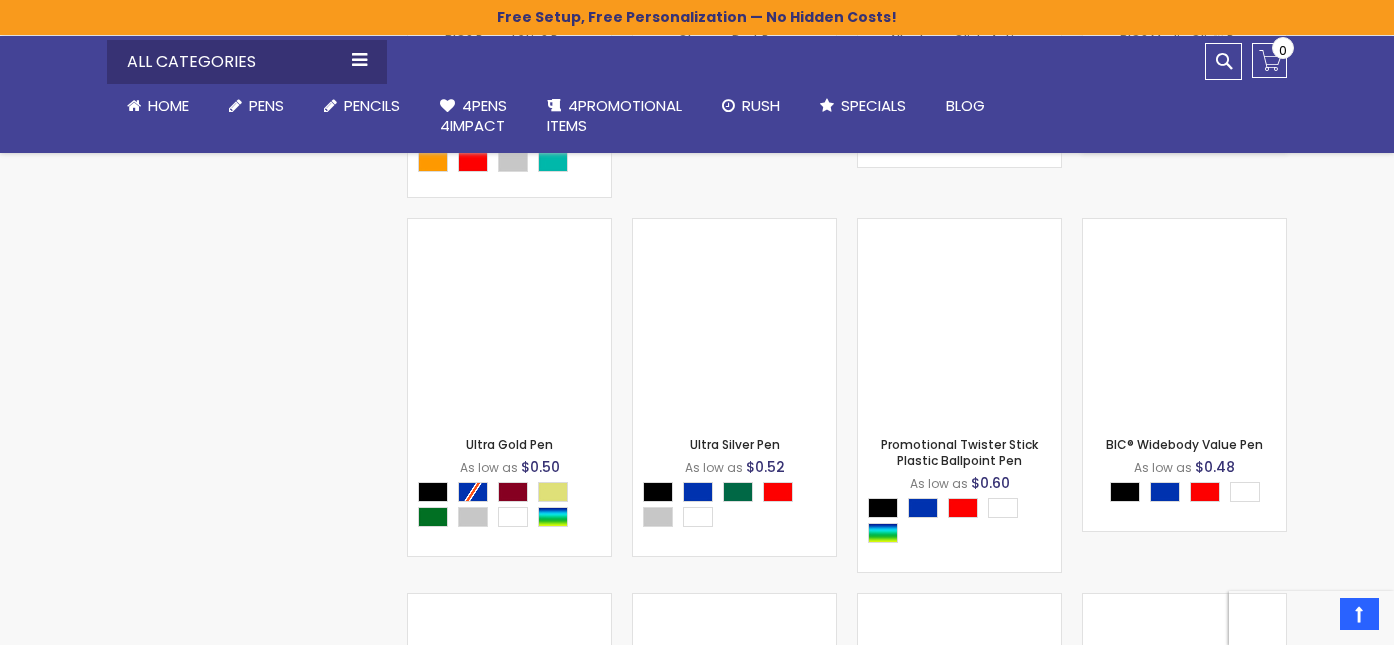 scroll, scrollTop: 1619, scrollLeft: 0, axis: vertical 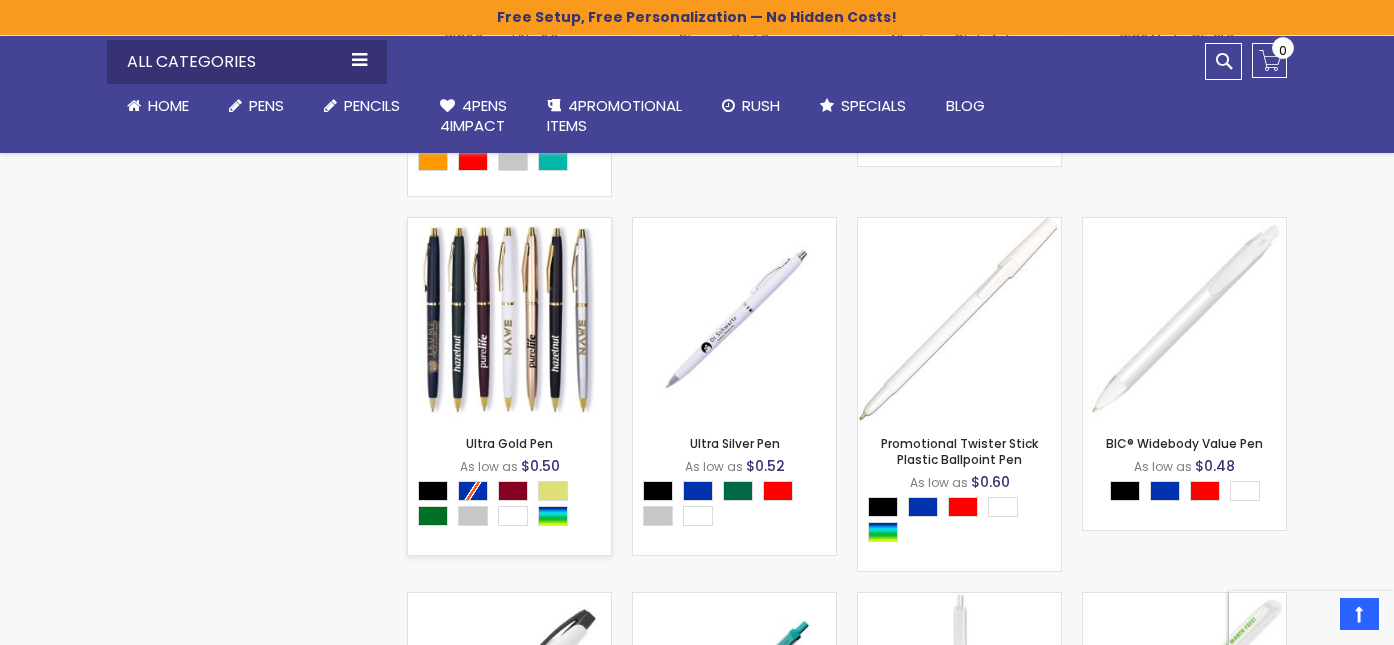 click at bounding box center [509, 319] 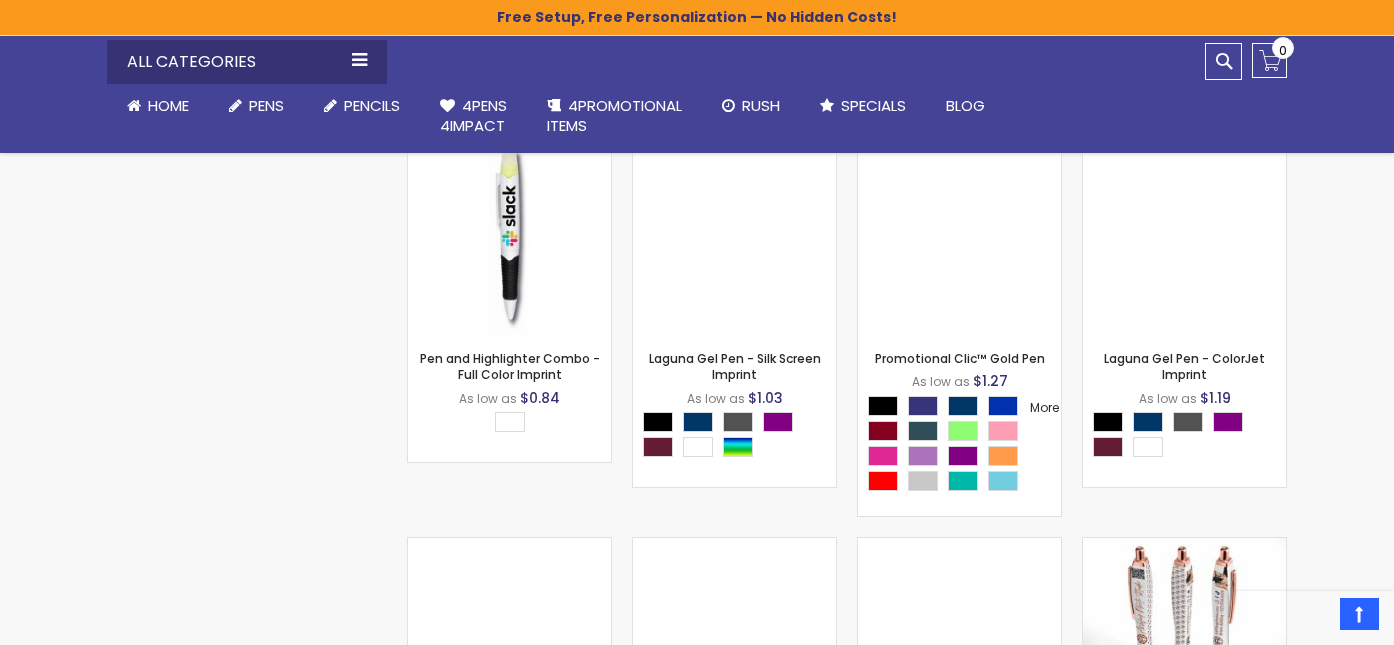 scroll, scrollTop: 3309, scrollLeft: 0, axis: vertical 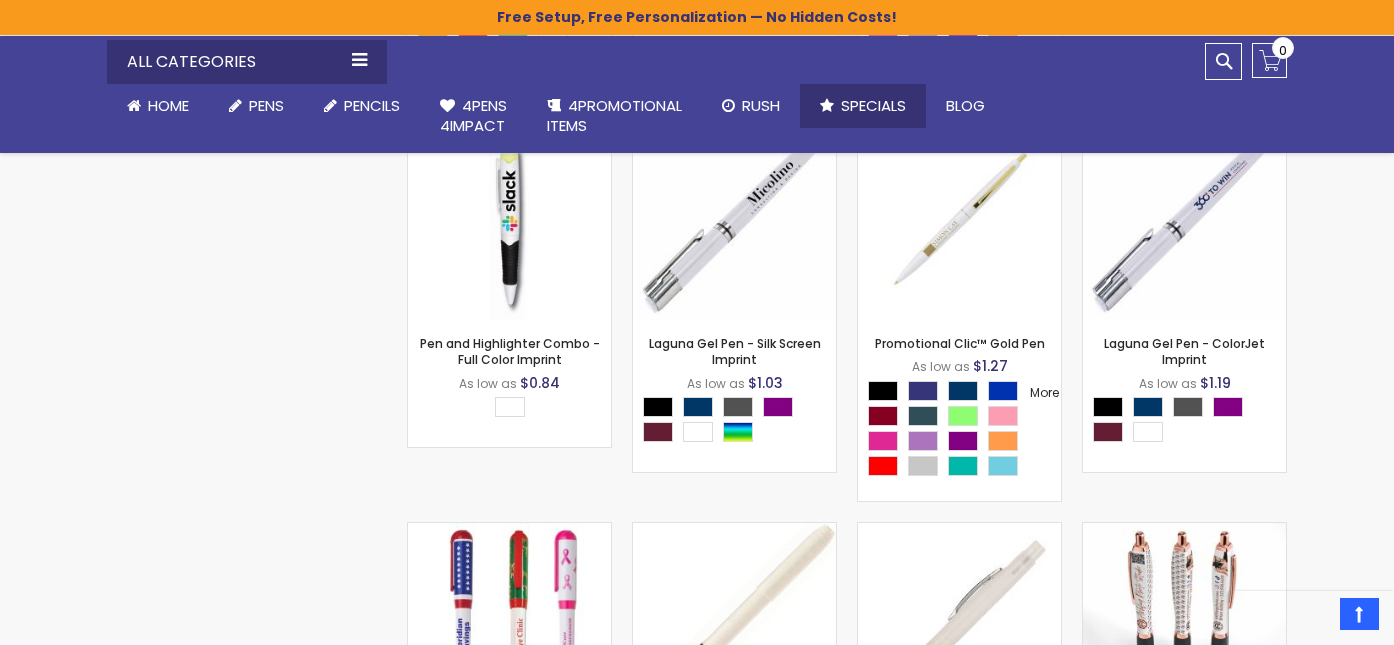 click on "Specials" at bounding box center [873, 105] 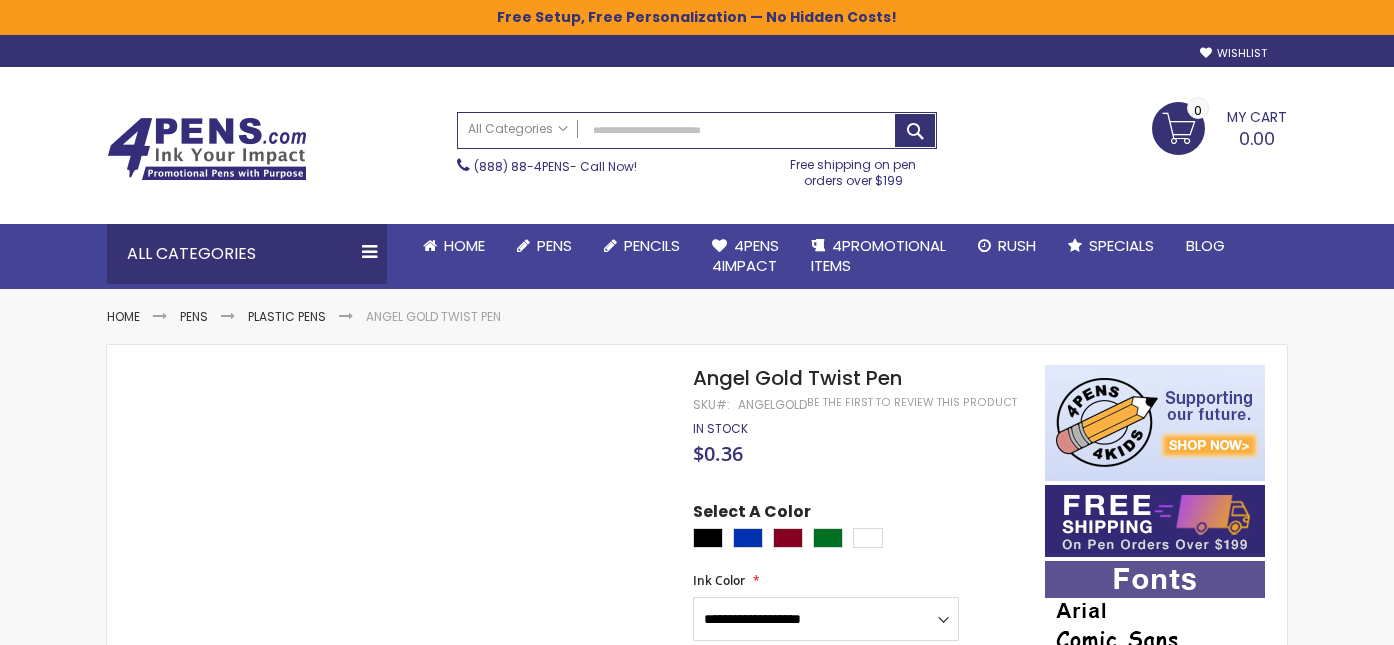 scroll, scrollTop: 0, scrollLeft: 0, axis: both 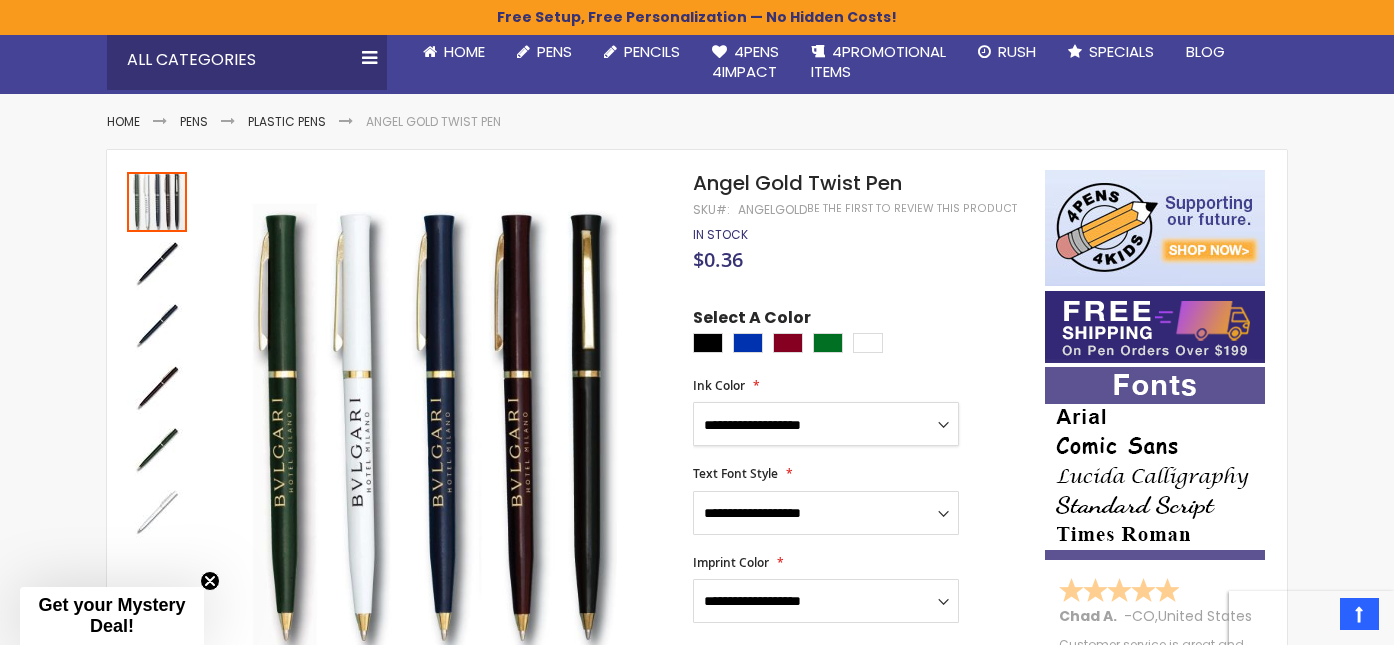 click on "**********" at bounding box center (826, 424) 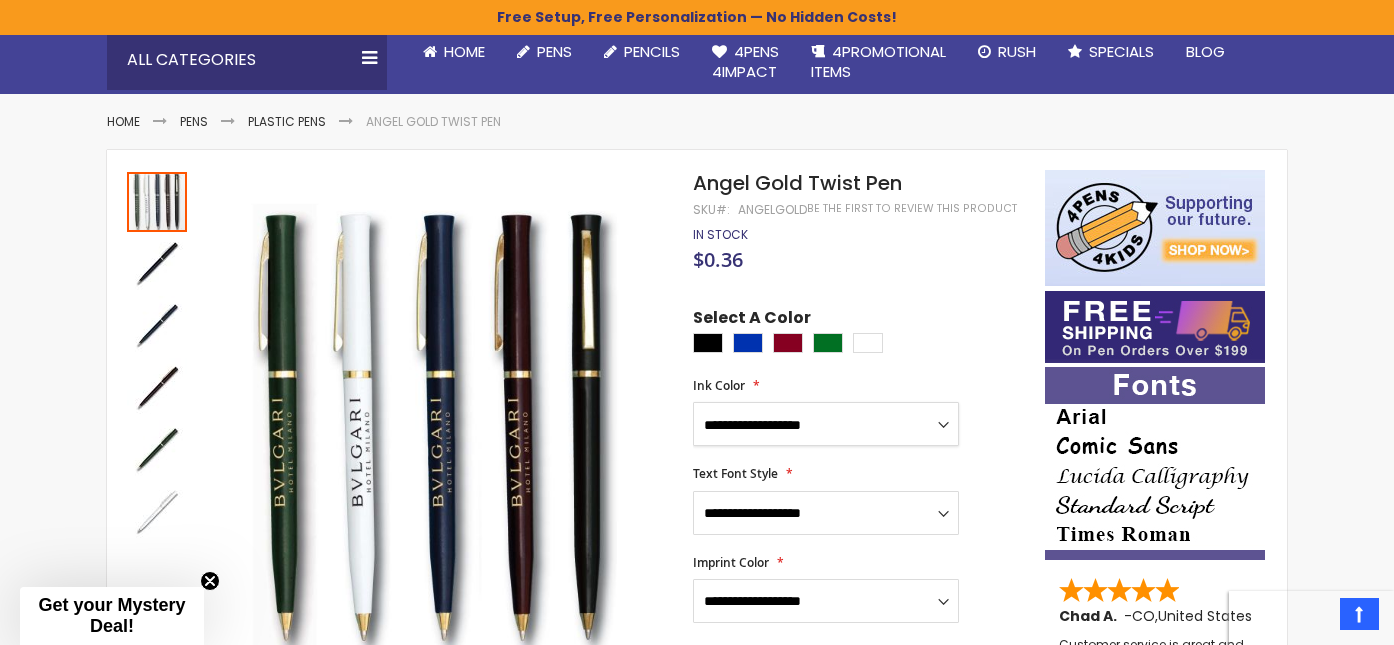select on "***" 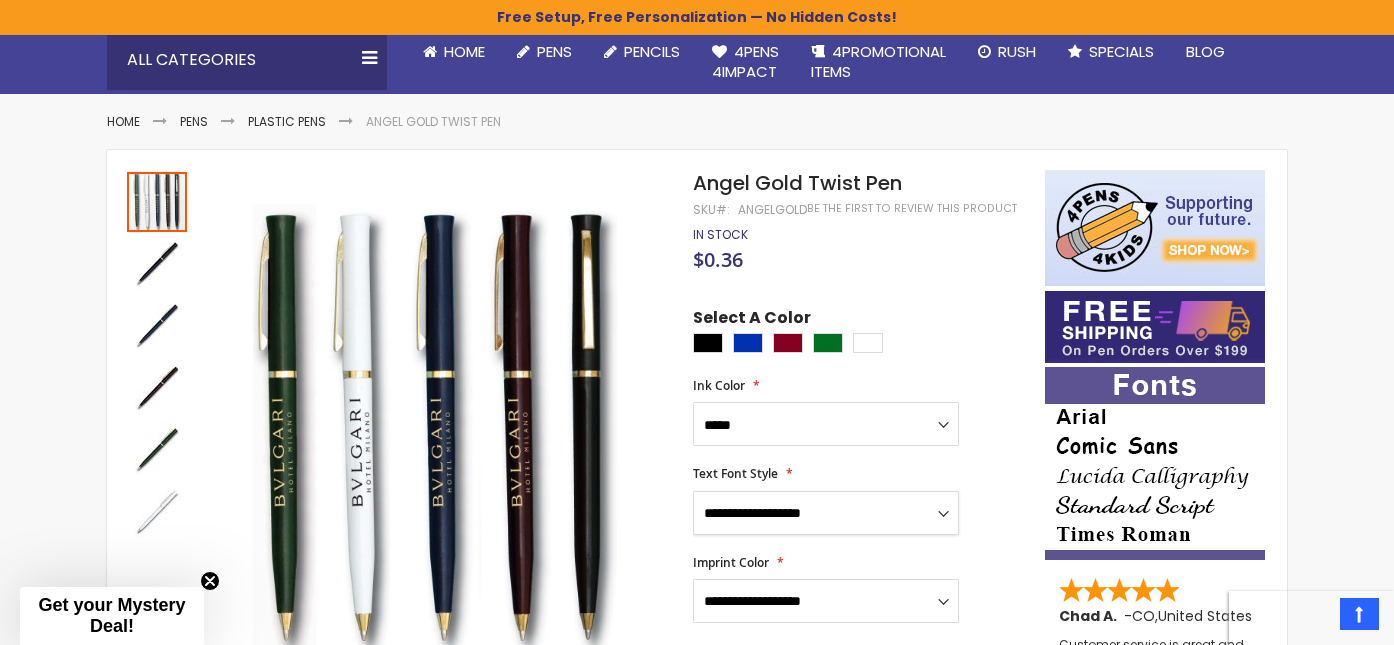 click on "**********" at bounding box center [826, 513] 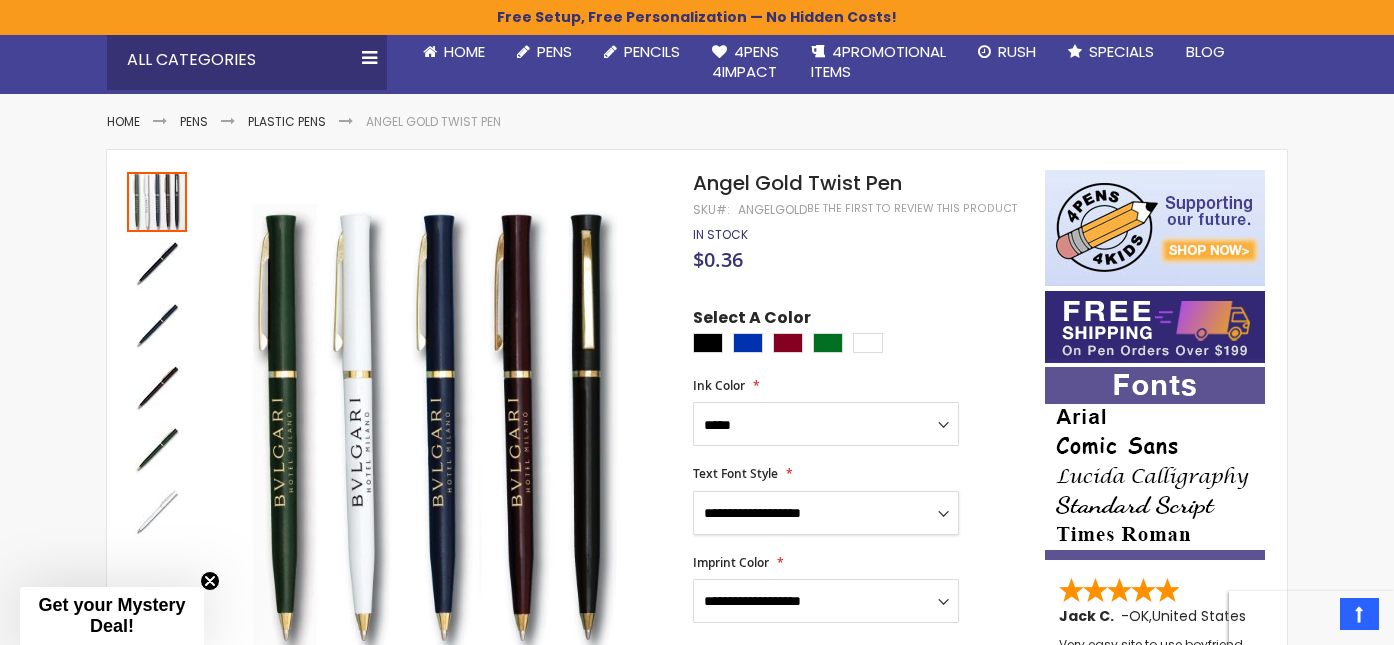 select on "***" 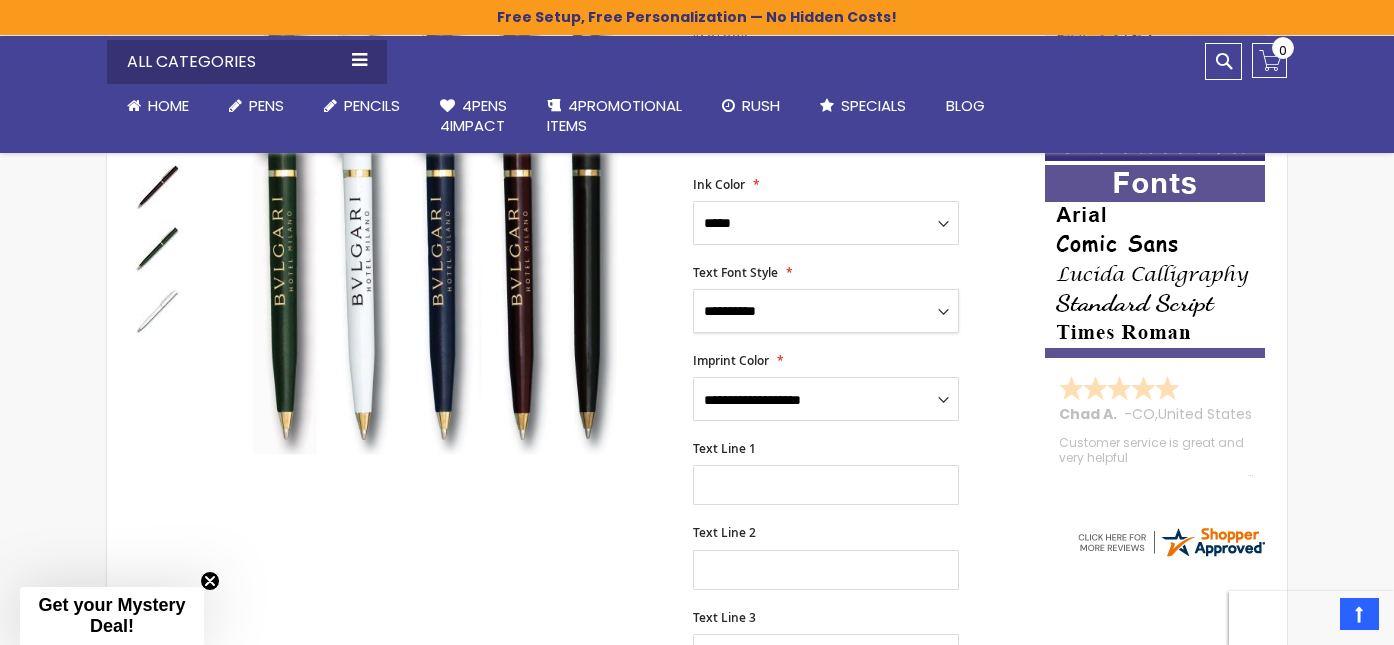 scroll, scrollTop: 398, scrollLeft: 0, axis: vertical 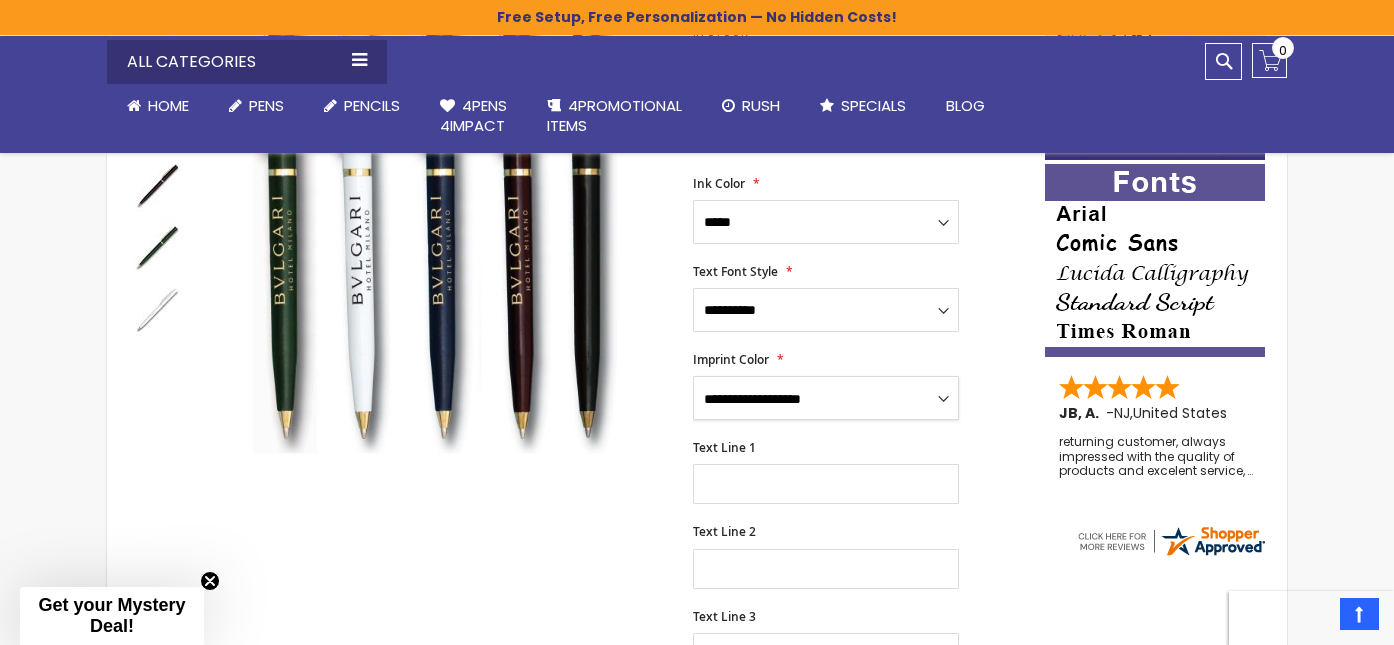 click on "**********" at bounding box center [826, 398] 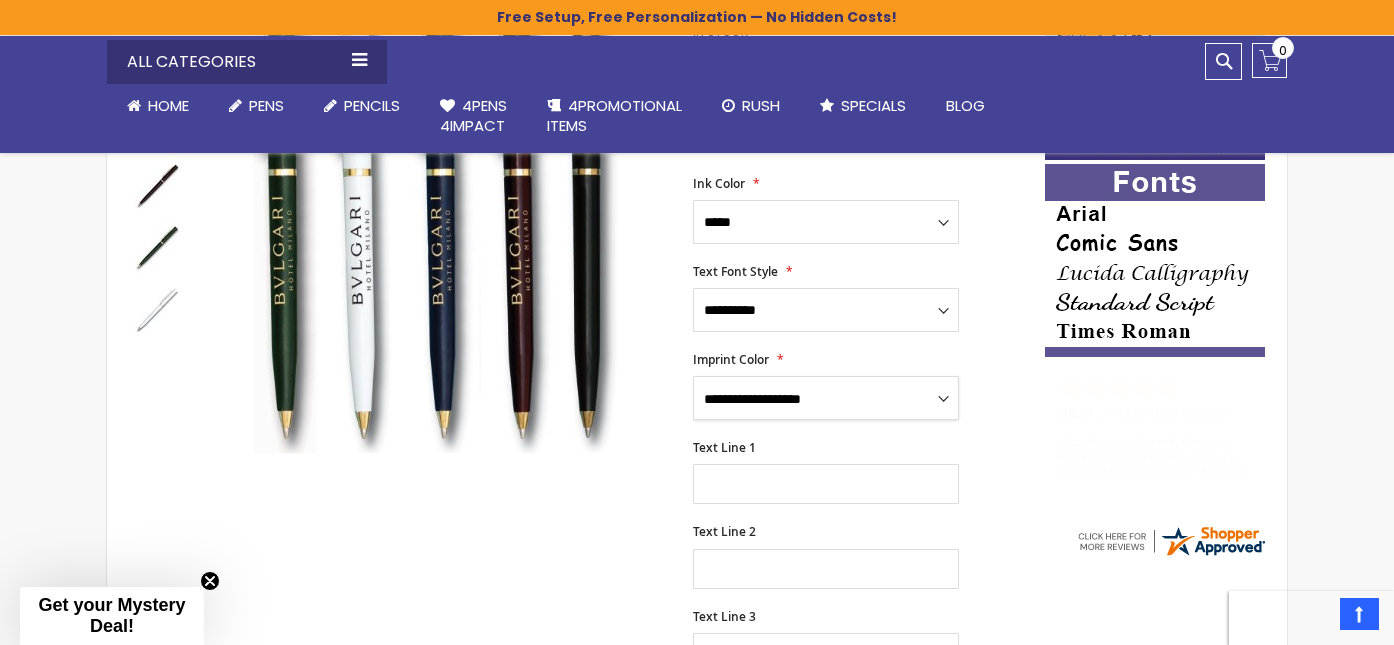 select on "***" 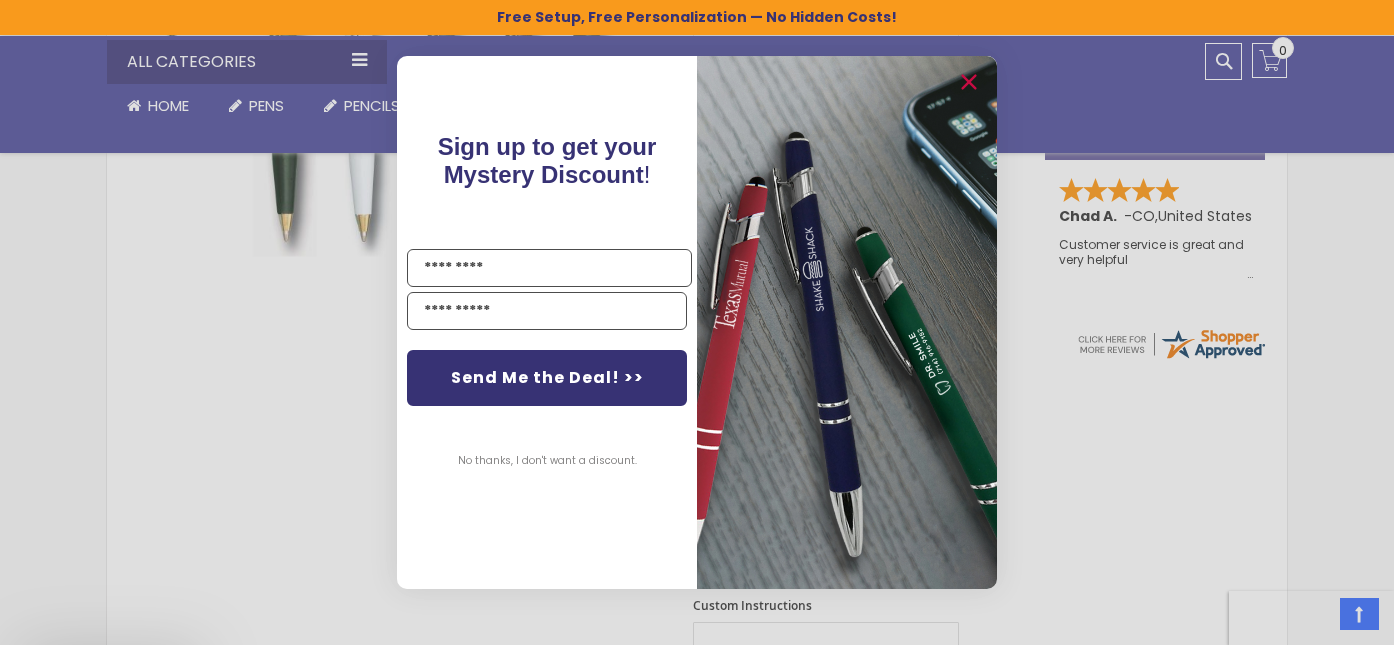 scroll, scrollTop: 697, scrollLeft: 0, axis: vertical 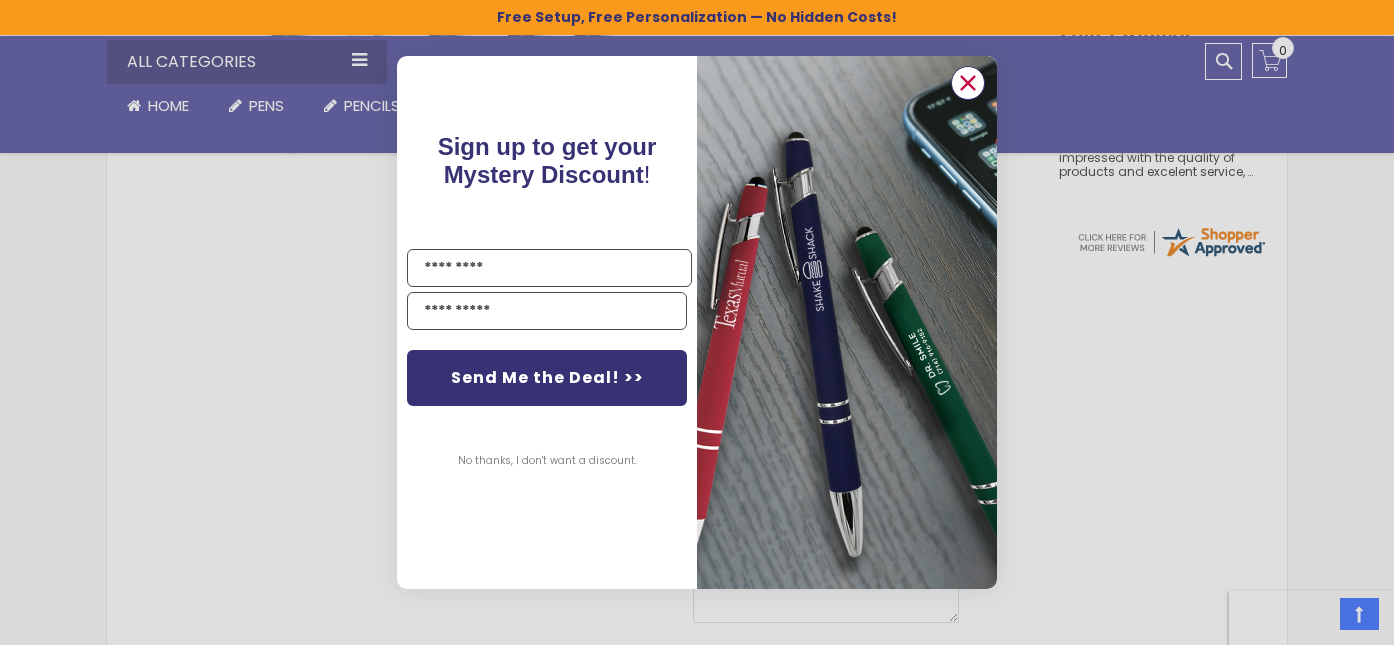 click at bounding box center (968, 82) 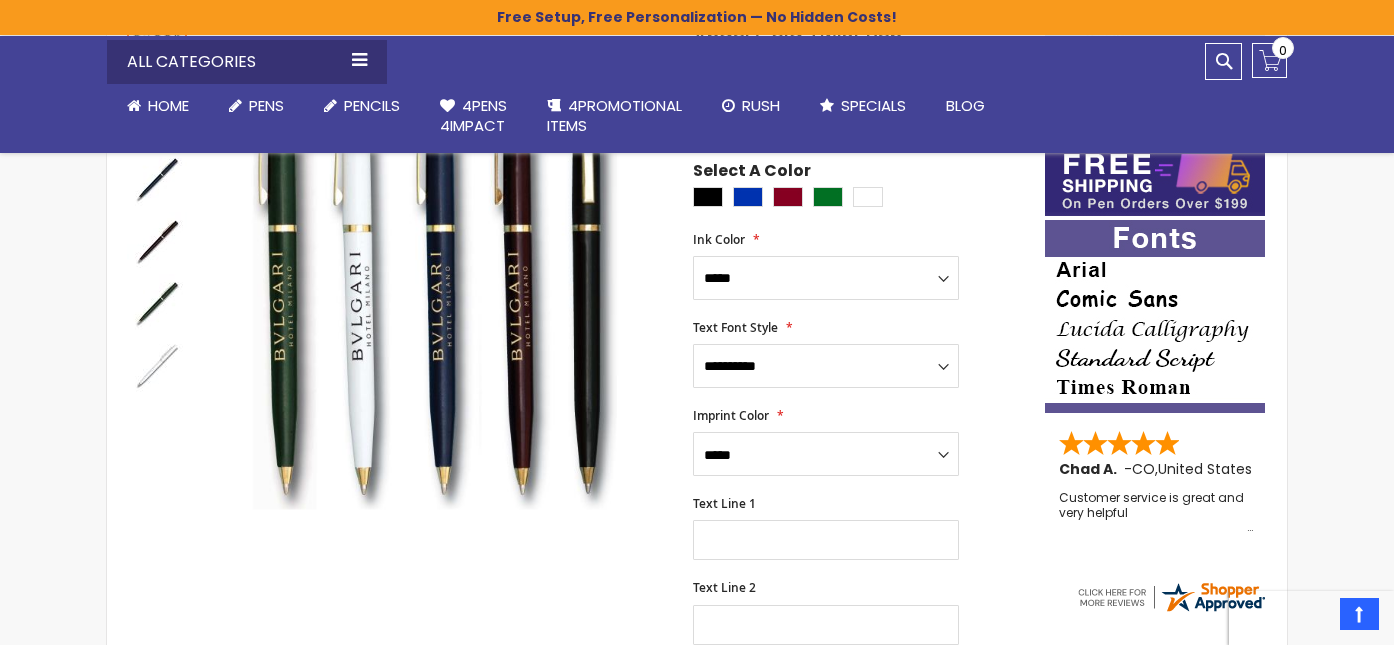 scroll, scrollTop: 329, scrollLeft: 0, axis: vertical 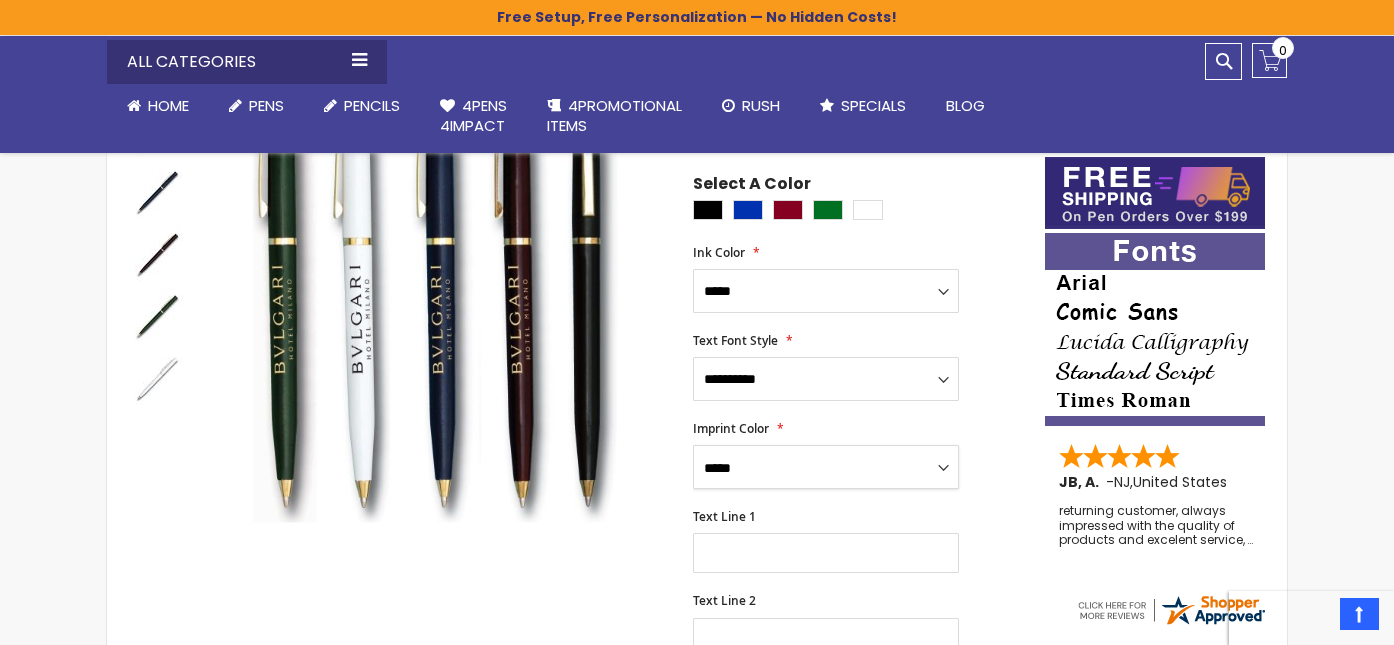 click on "**********" at bounding box center (826, 467) 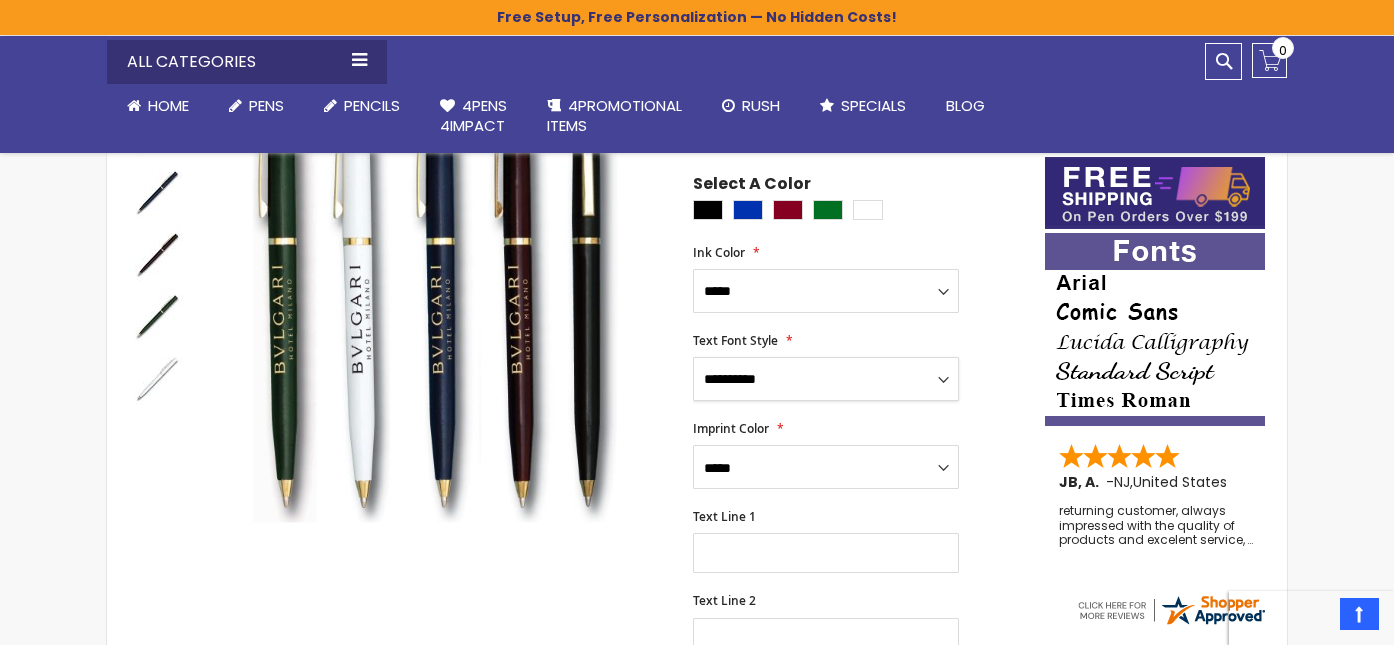 click on "**********" at bounding box center [826, 379] 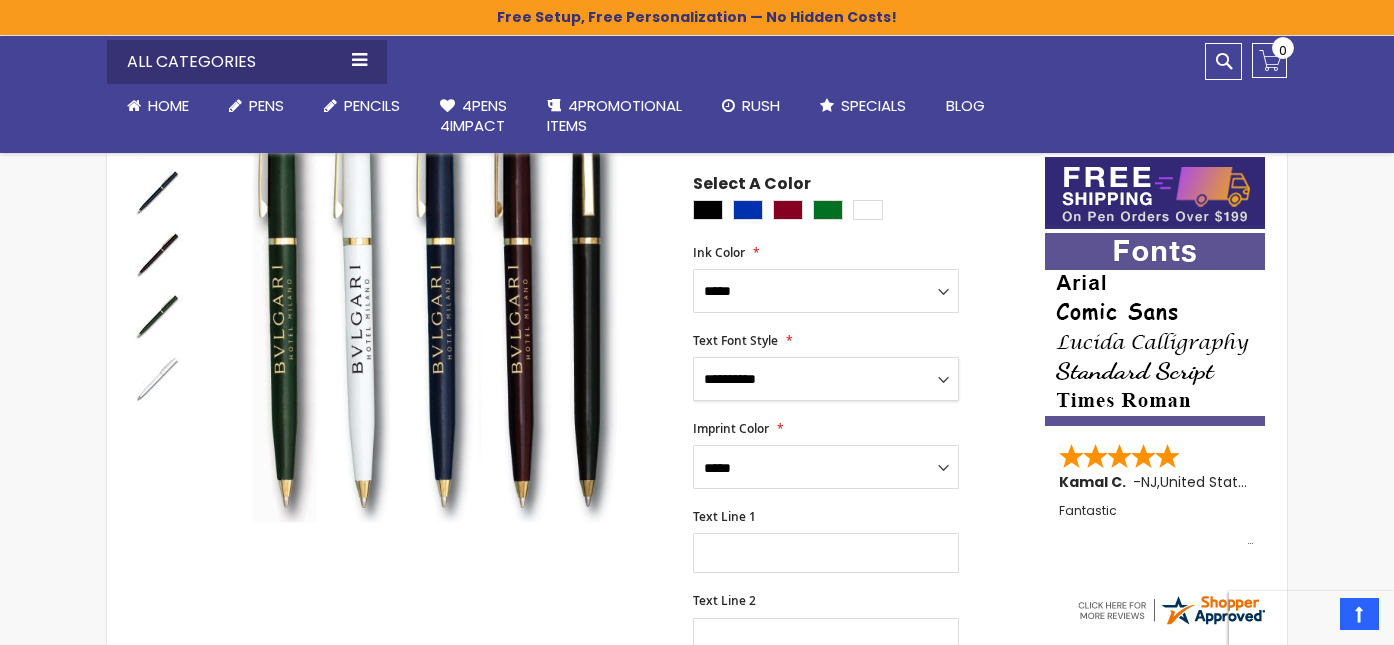 select on "***" 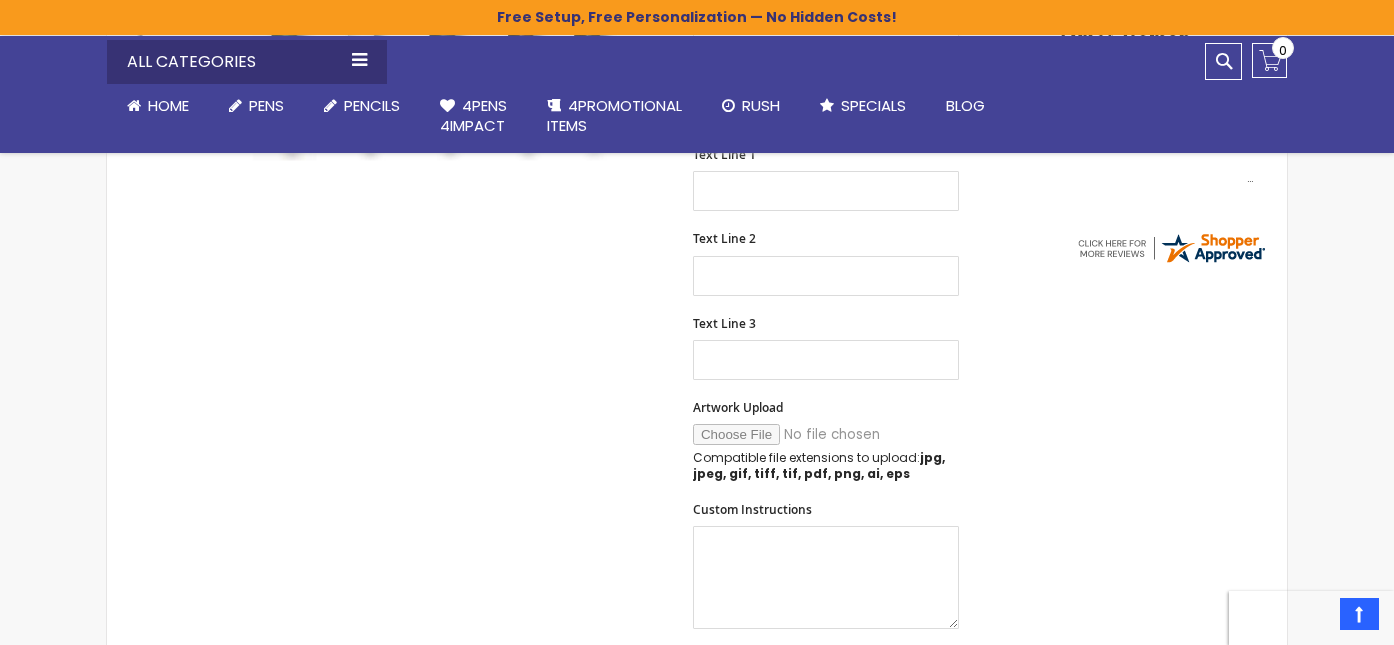 scroll, scrollTop: 694, scrollLeft: 0, axis: vertical 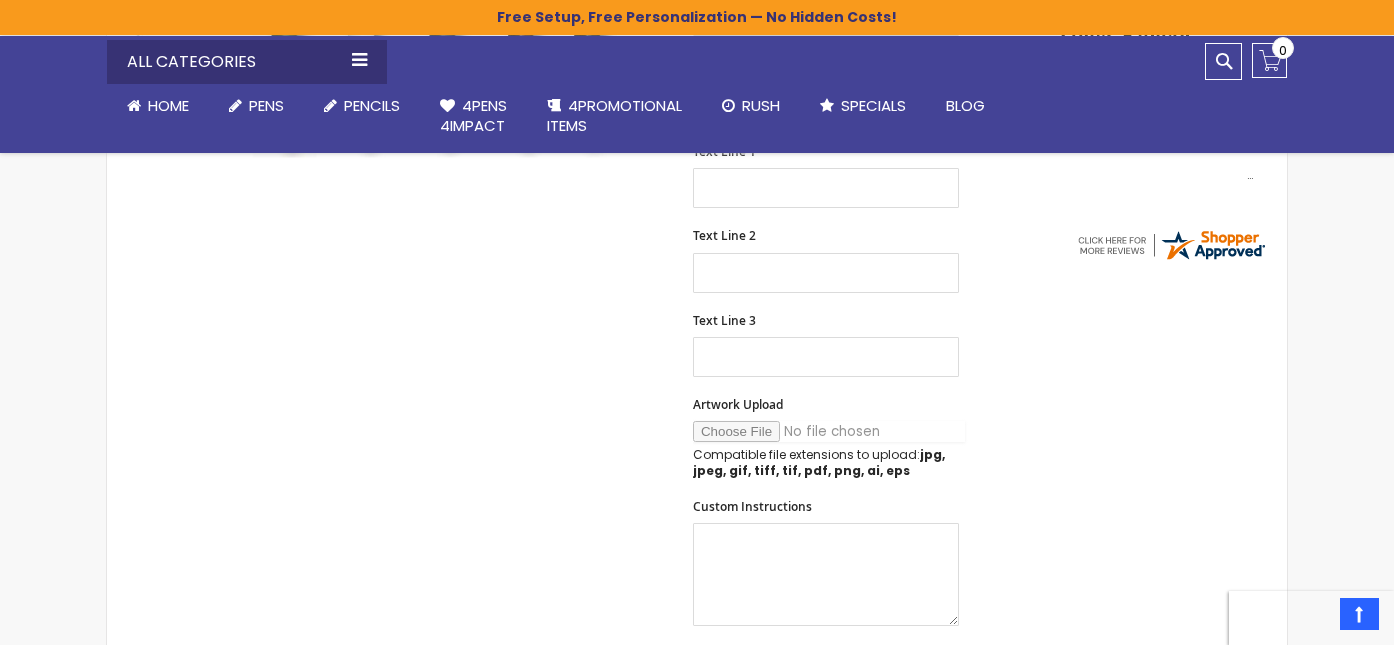 click on "Artwork Upload" at bounding box center [829, 431] 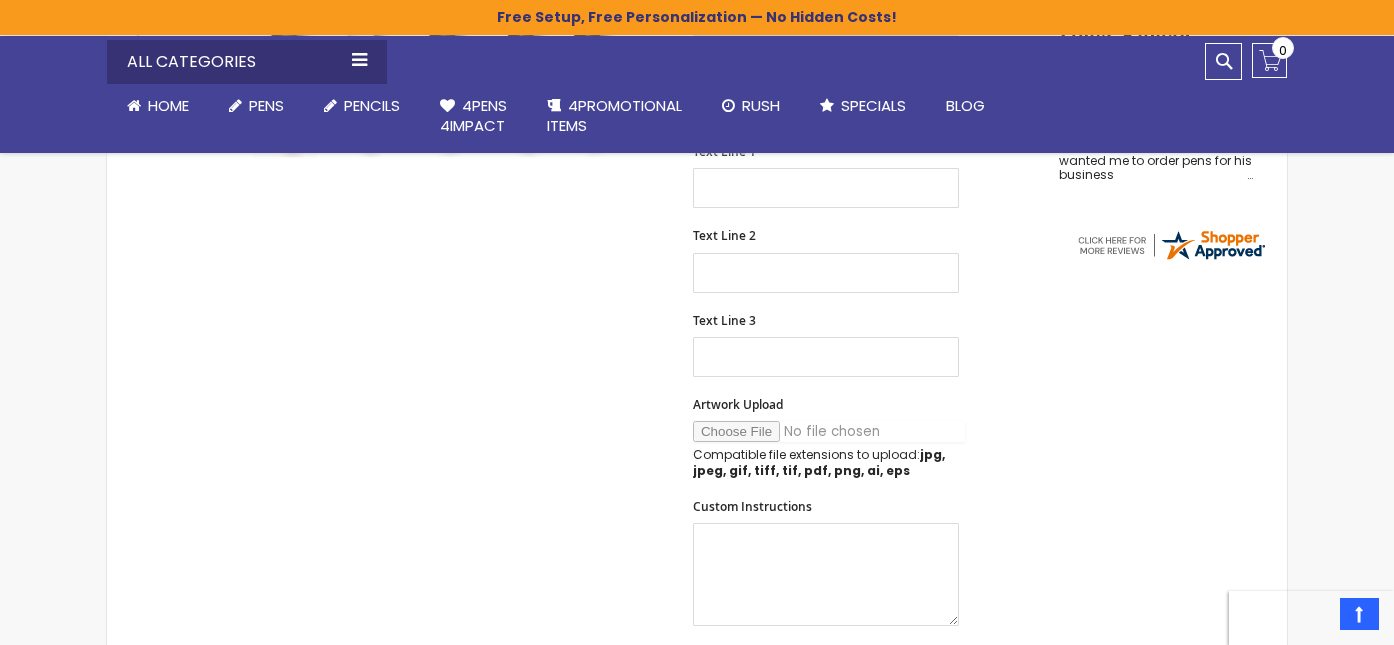 type on "**********" 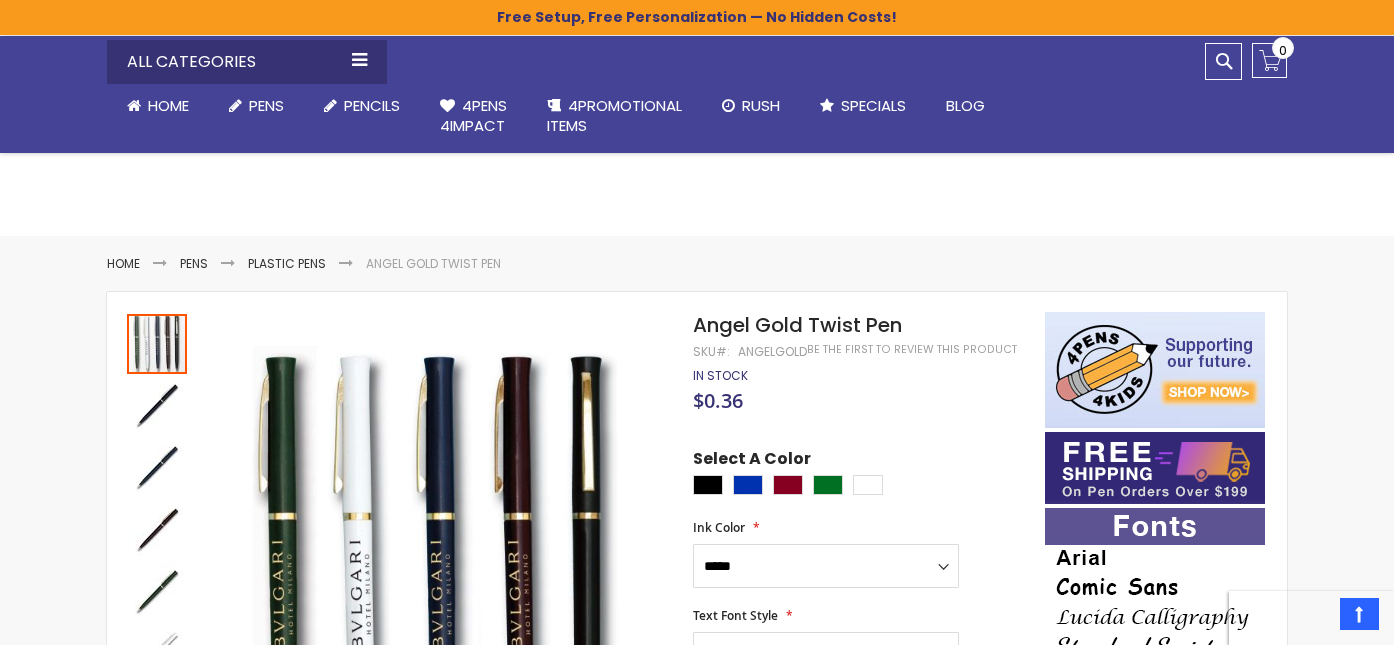 scroll, scrollTop: 0, scrollLeft: 0, axis: both 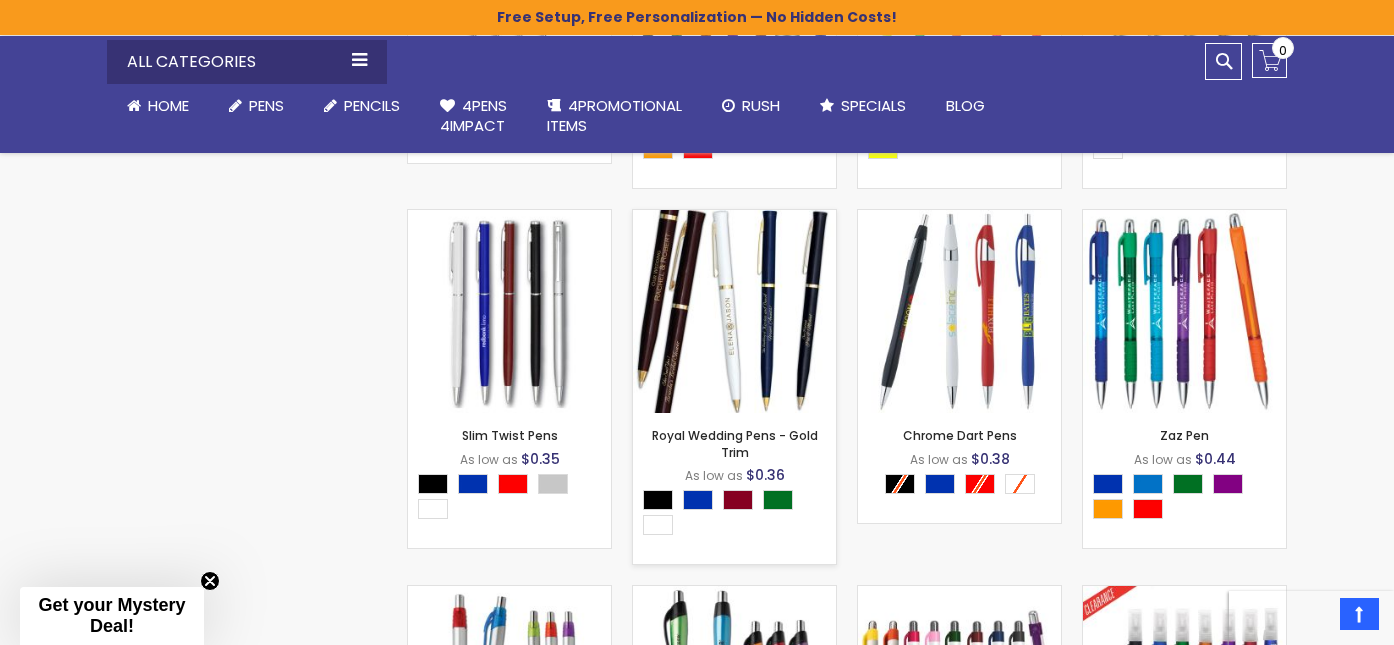 click at bounding box center (734, 311) 